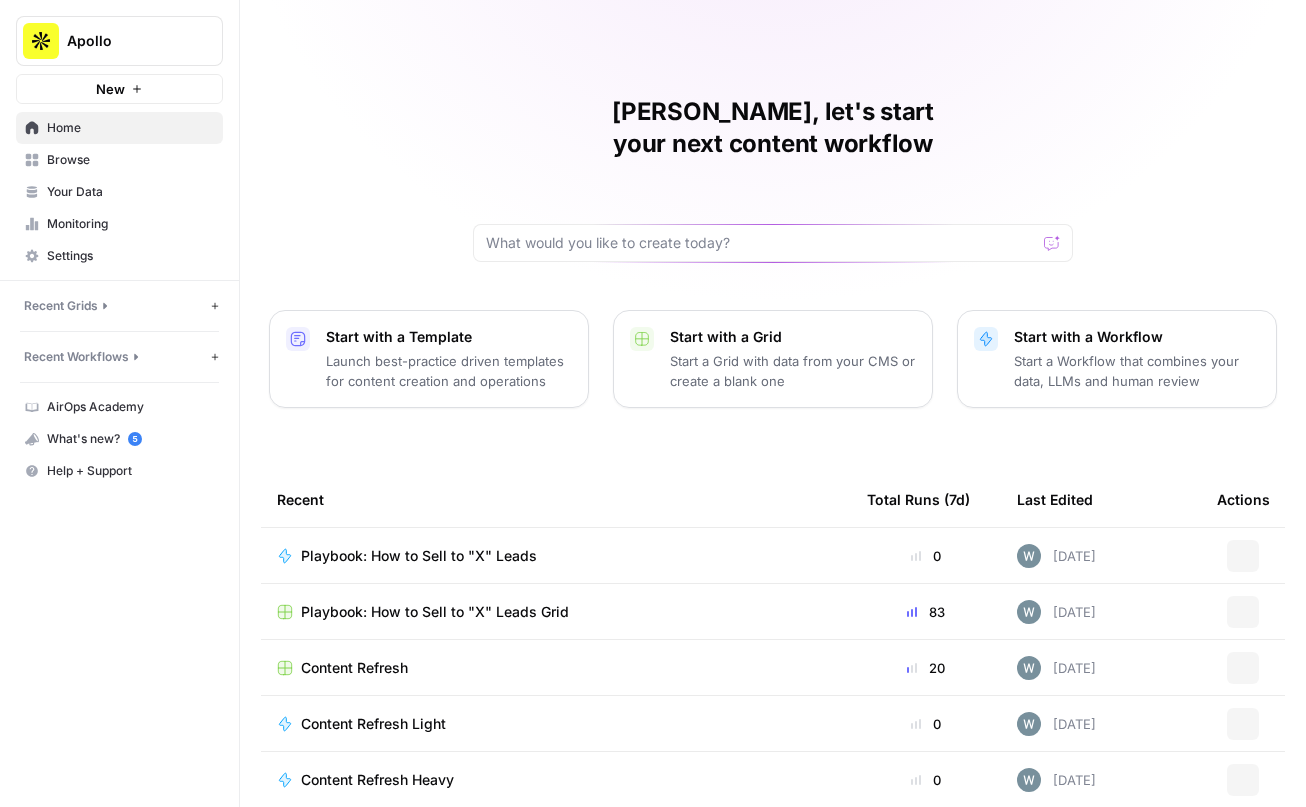 scroll, scrollTop: 0, scrollLeft: 0, axis: both 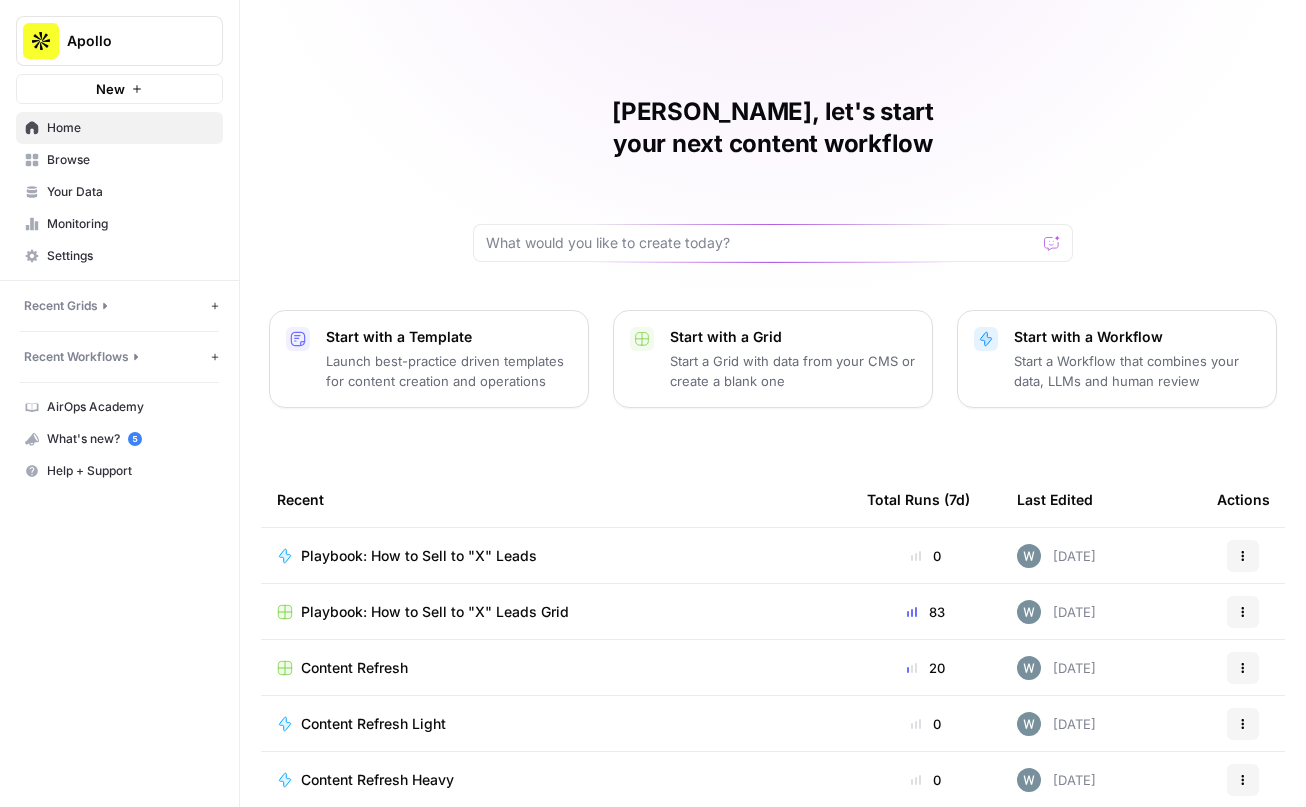 click on "Content Refresh" at bounding box center (354, 668) 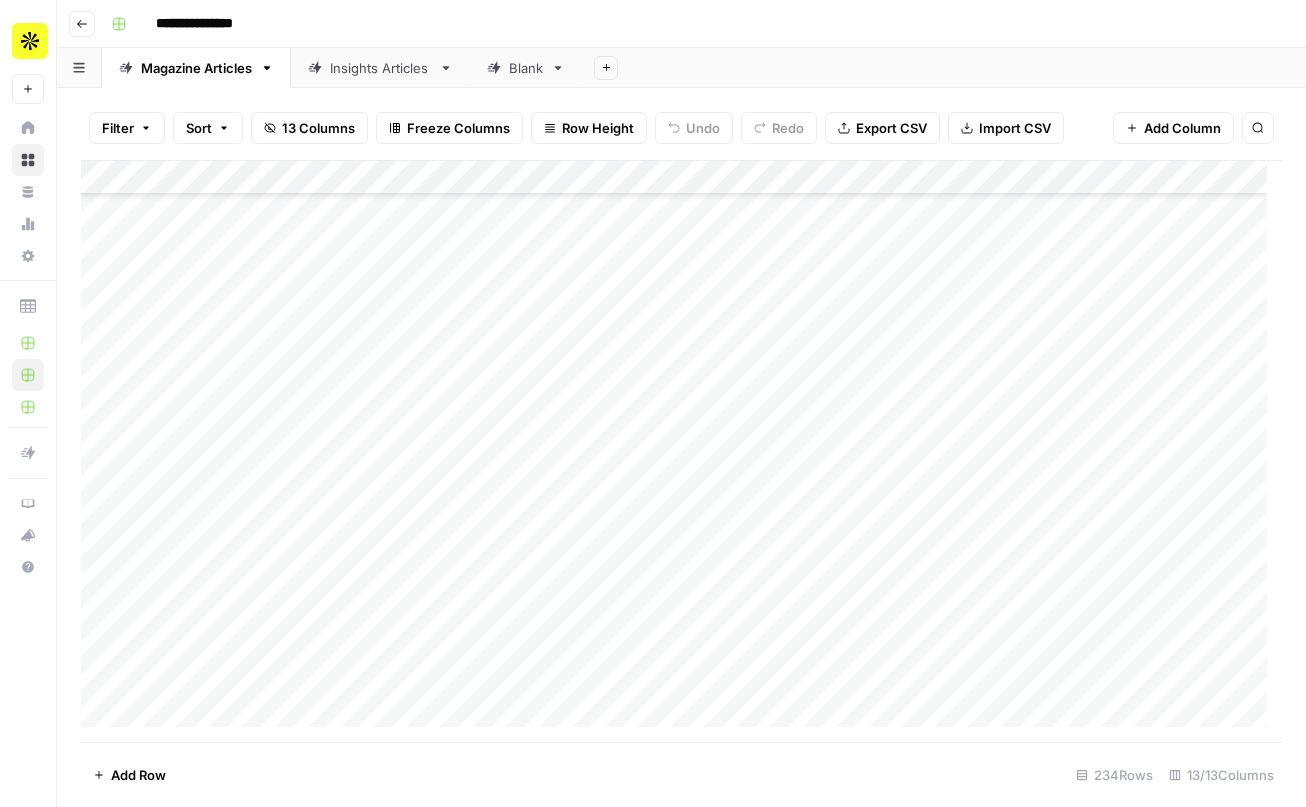 scroll, scrollTop: 856, scrollLeft: 0, axis: vertical 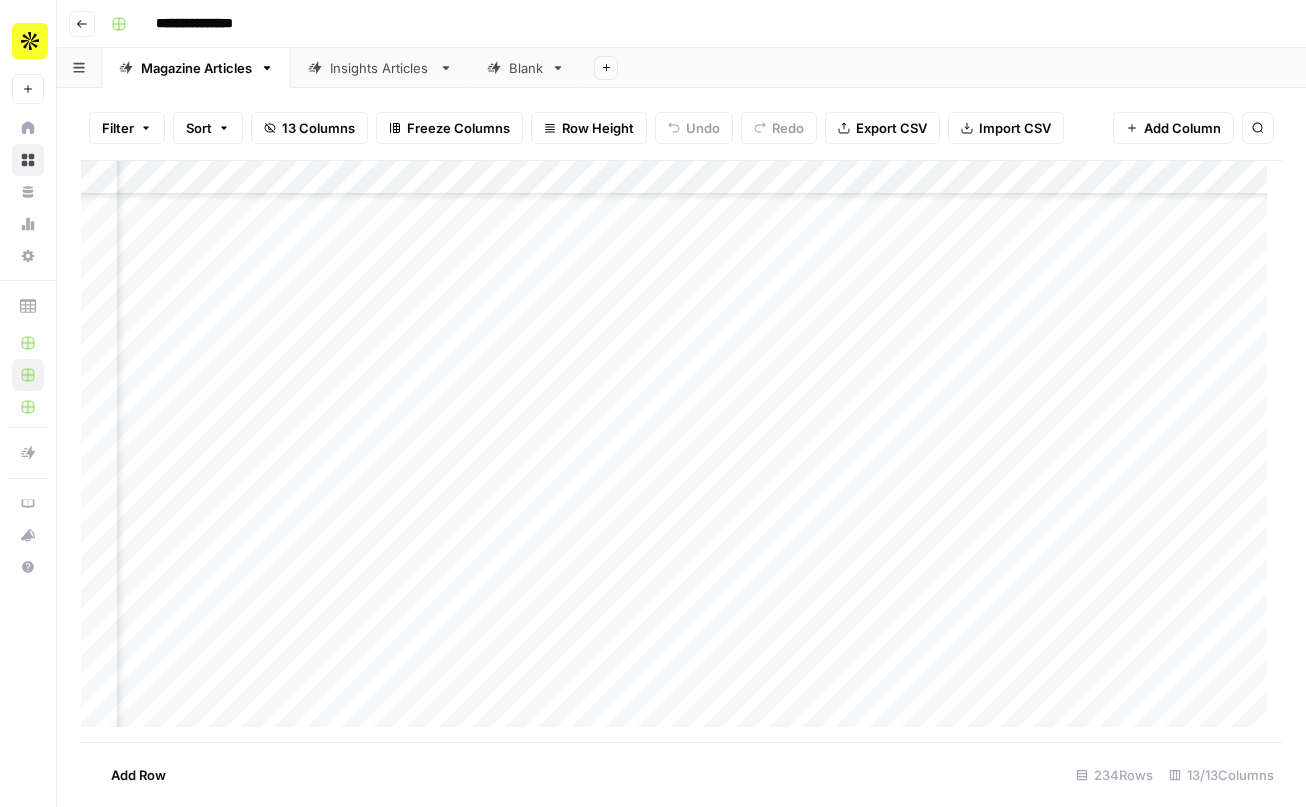 click on "Add Column" at bounding box center (681, 451) 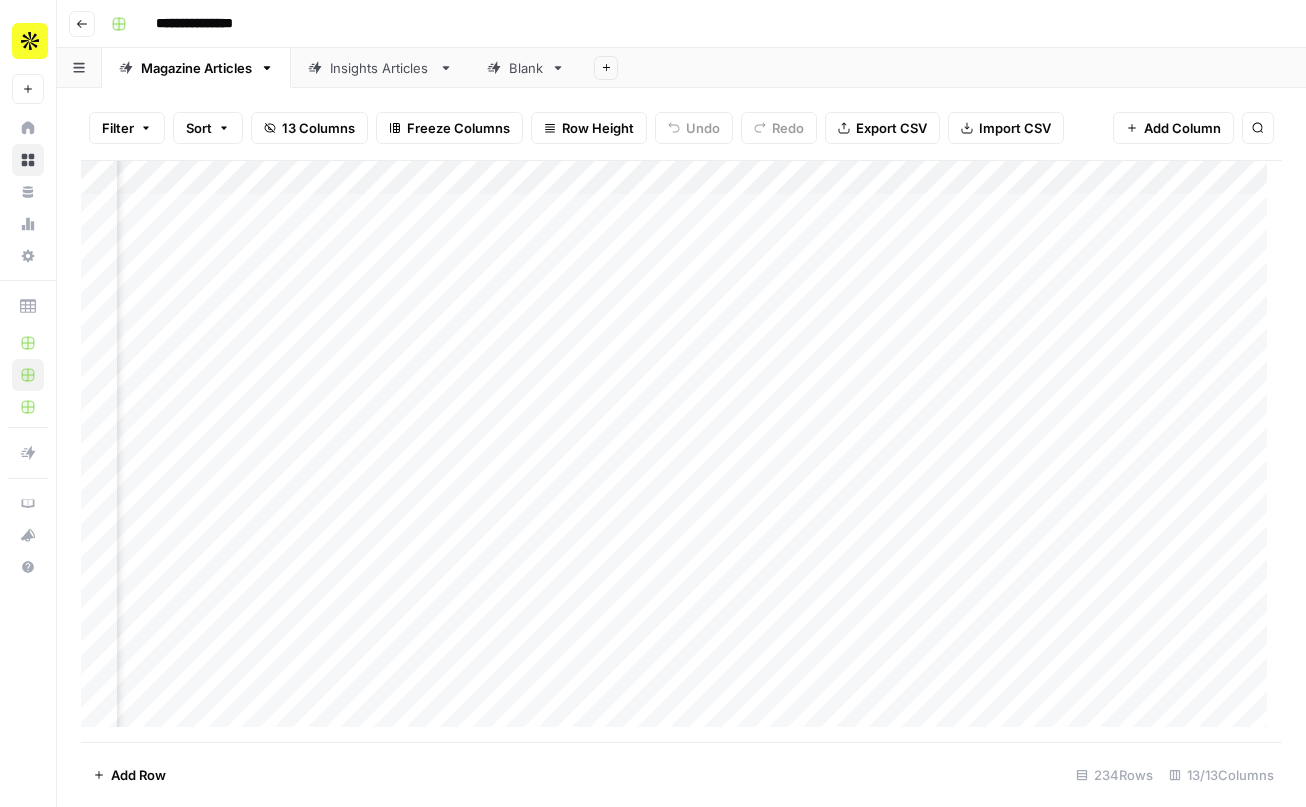 scroll, scrollTop: 0, scrollLeft: 1249, axis: horizontal 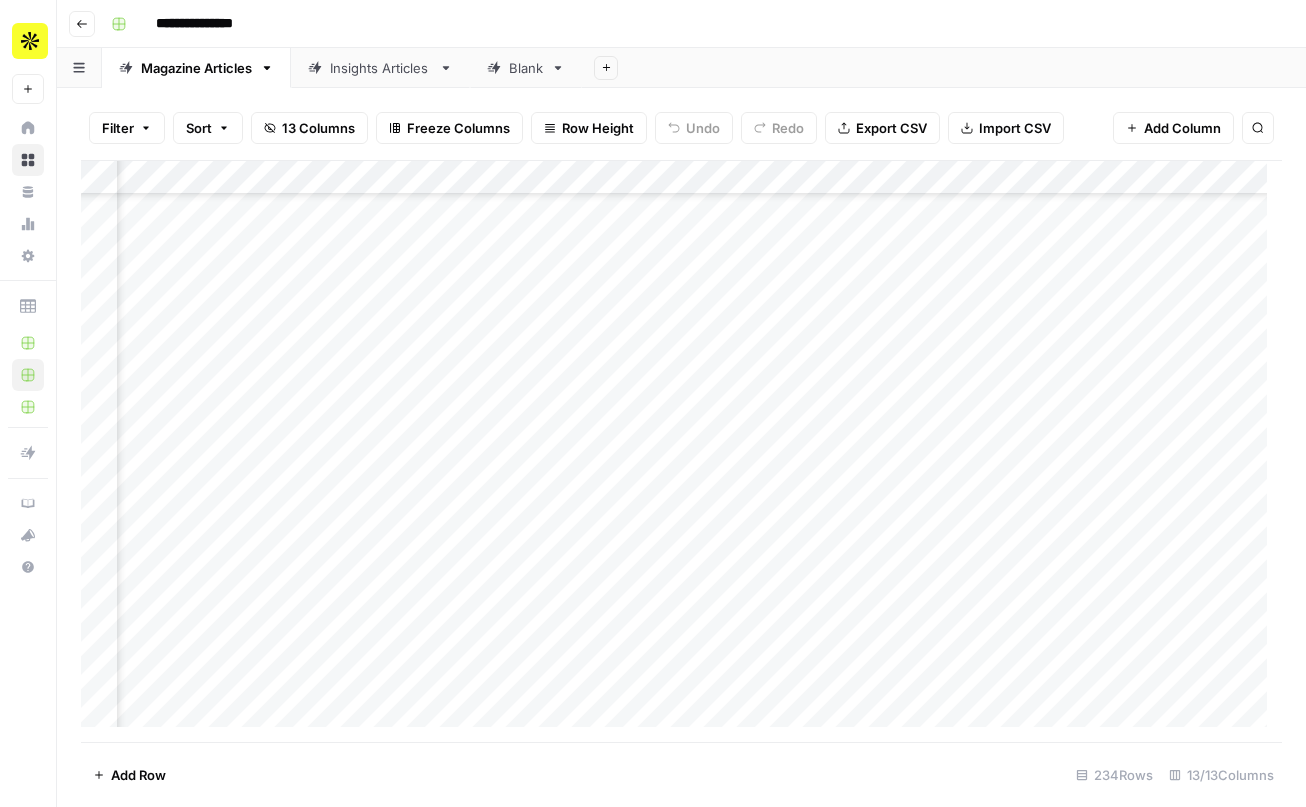 drag, startPoint x: 874, startPoint y: 742, endPoint x: 513, endPoint y: 739, distance: 361.01245 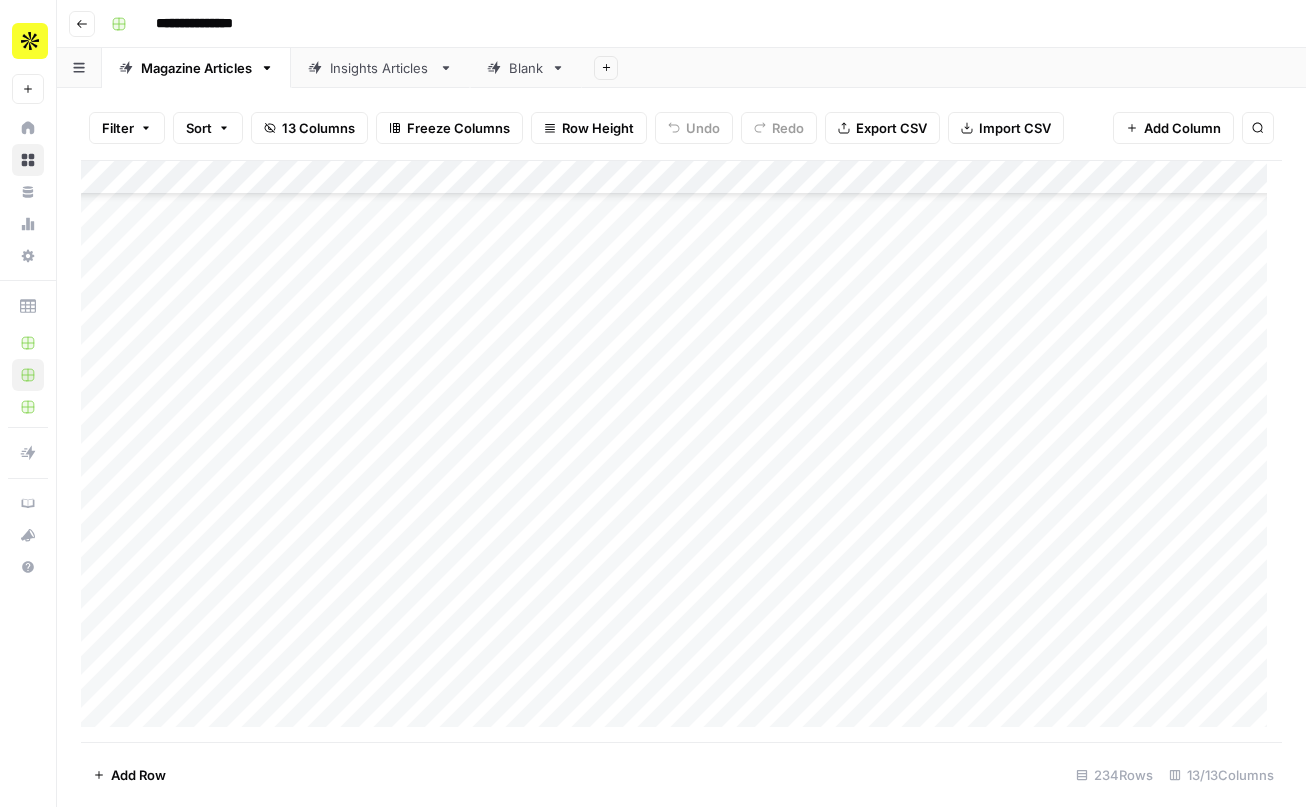 scroll, scrollTop: 191, scrollLeft: 0, axis: vertical 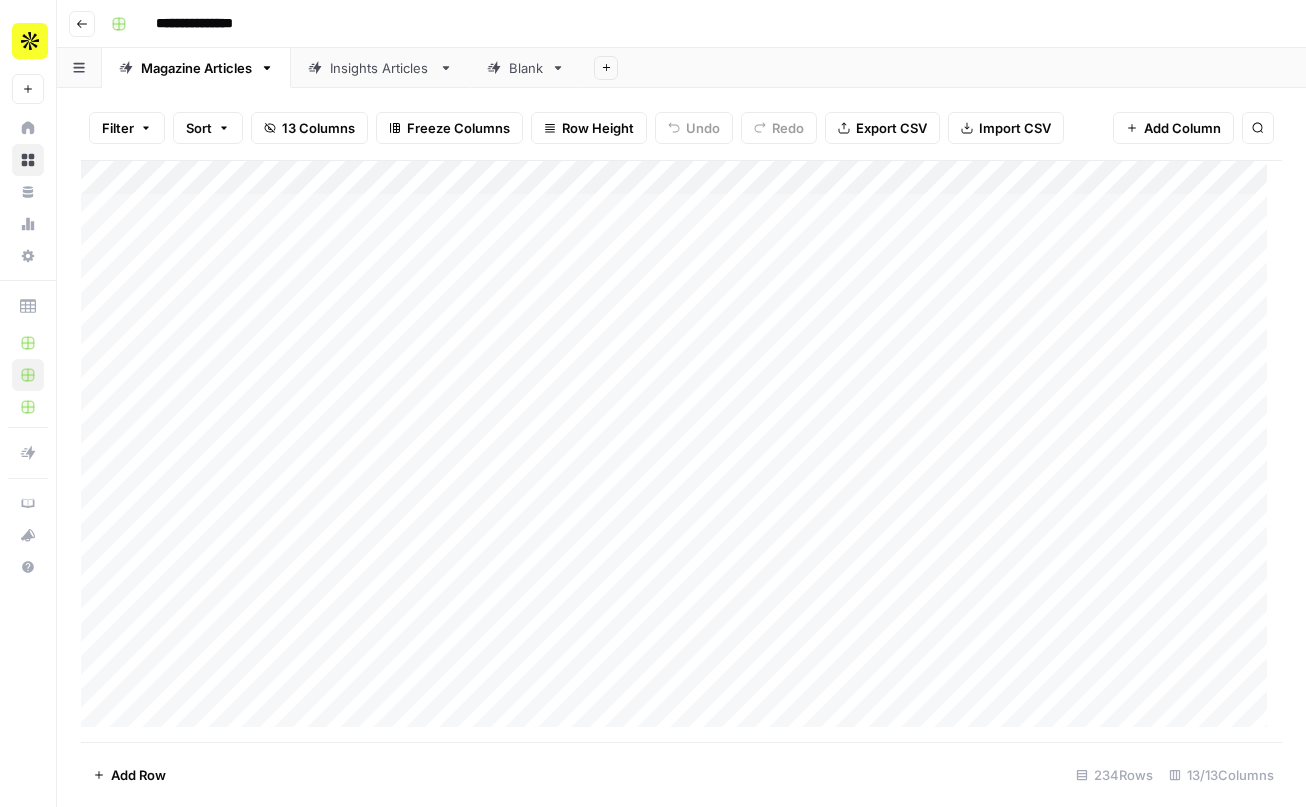 drag, startPoint x: 1302, startPoint y: 72, endPoint x: 1515, endPoint y: 95, distance: 214.23819 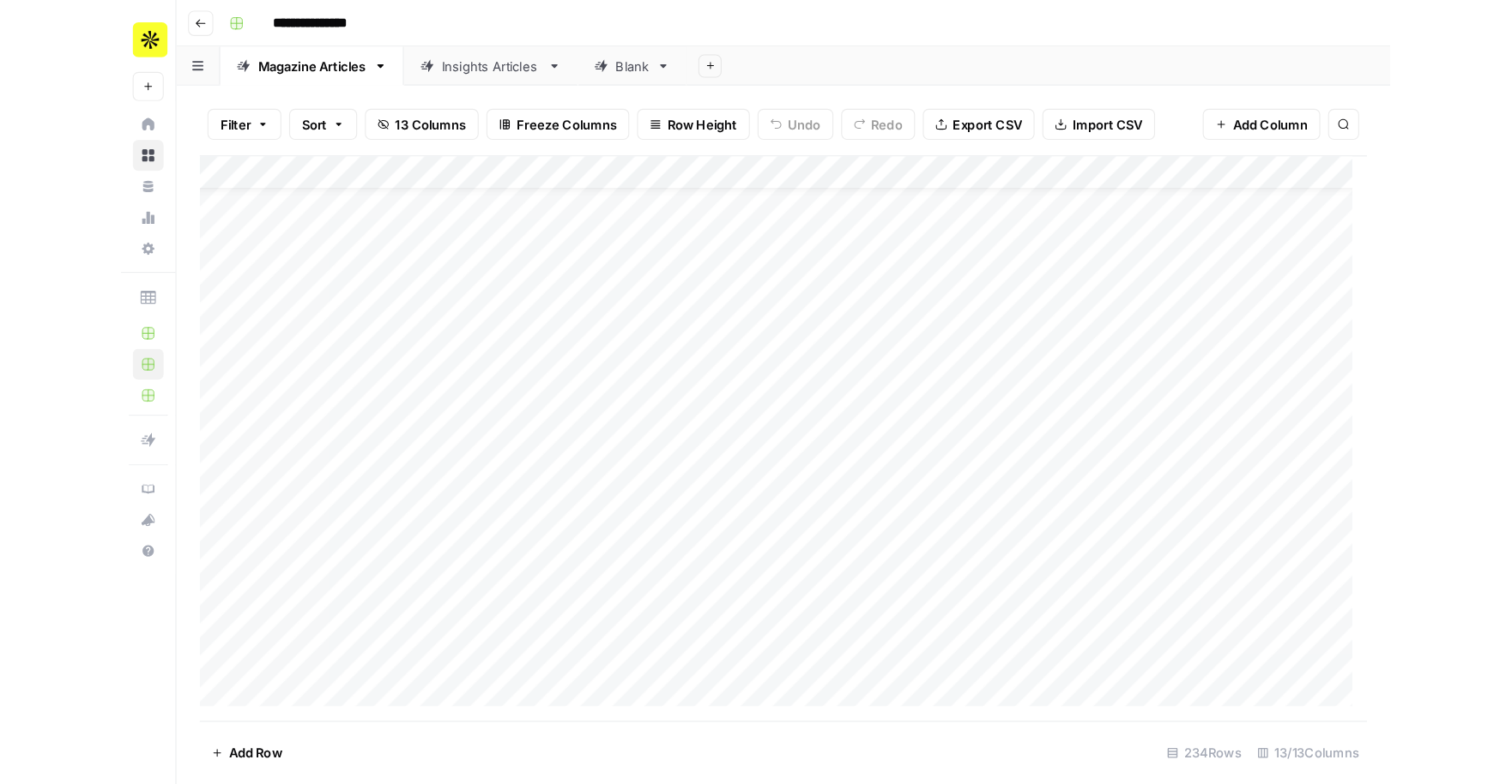 scroll, scrollTop: 45, scrollLeft: 0, axis: vertical 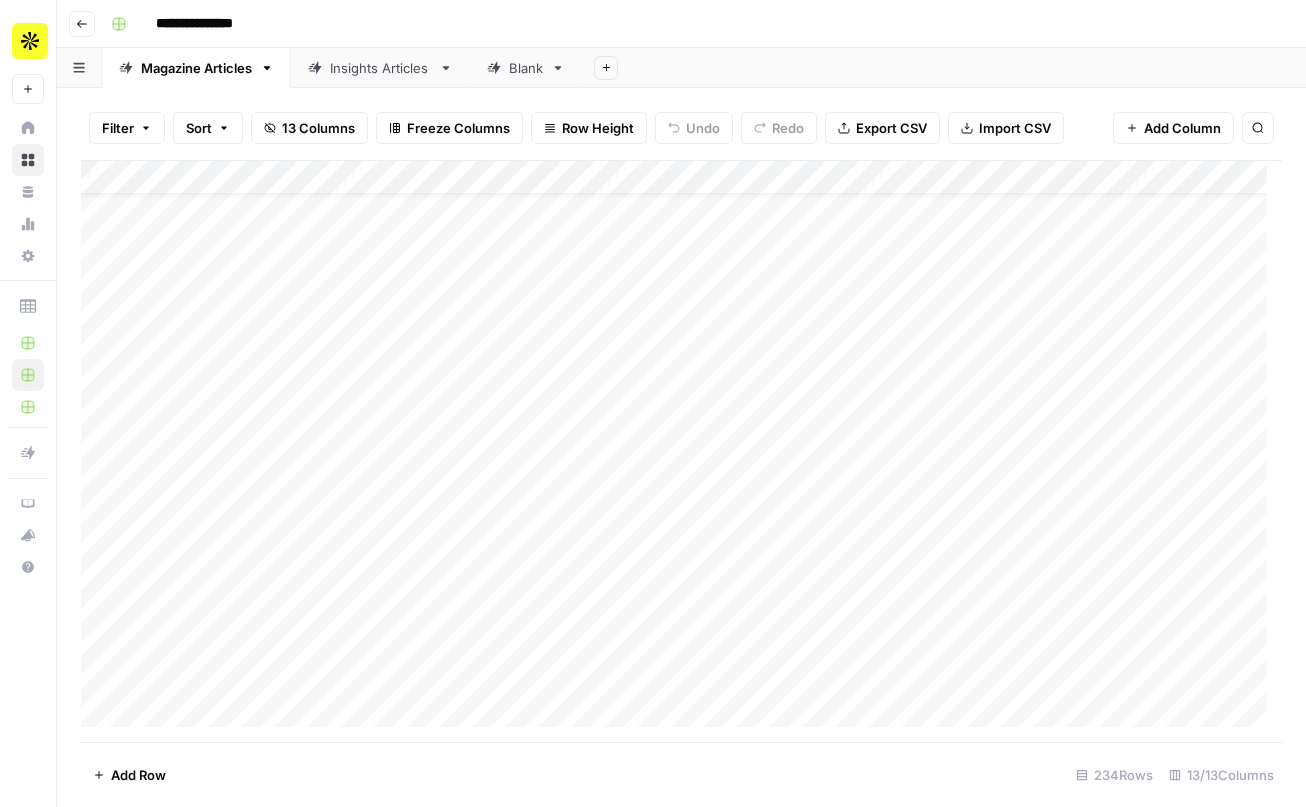 click on "Add Column" at bounding box center (681, 451) 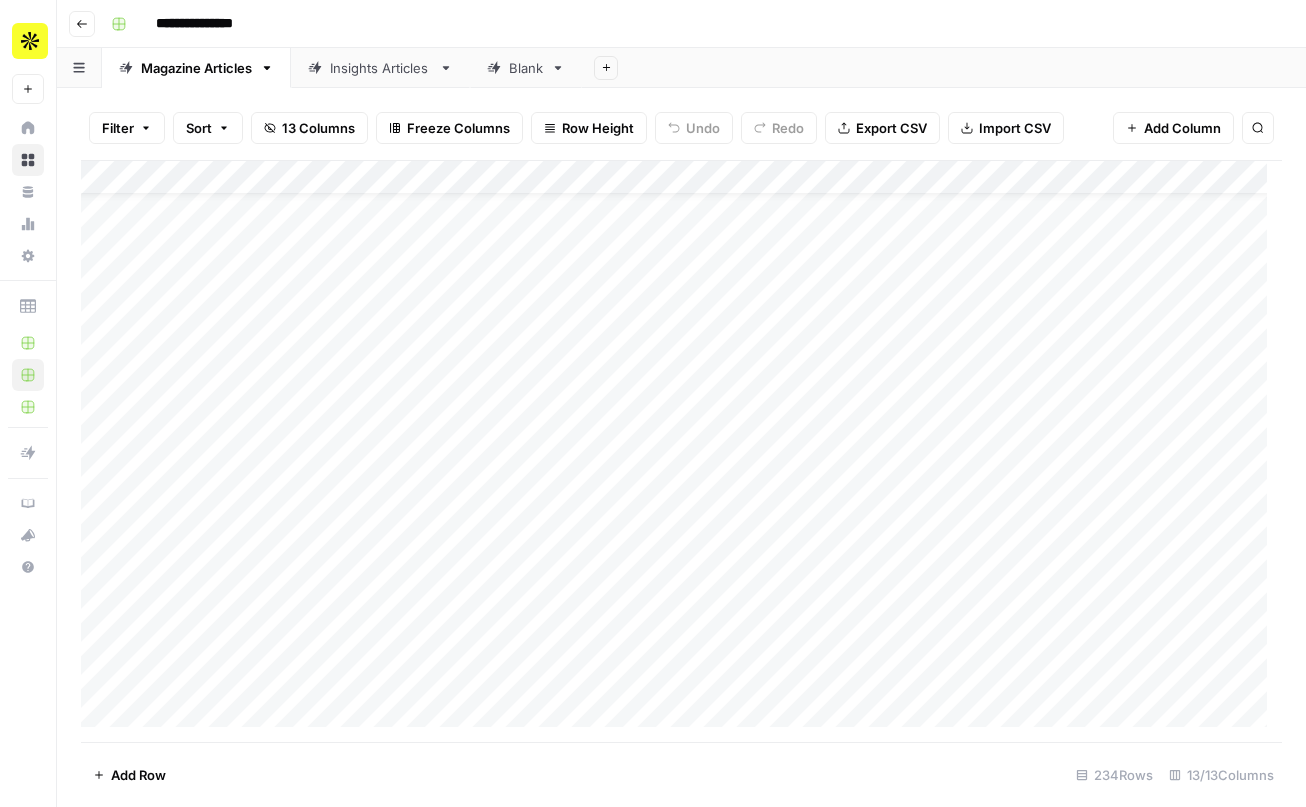 click on "Add Column" at bounding box center (681, 451) 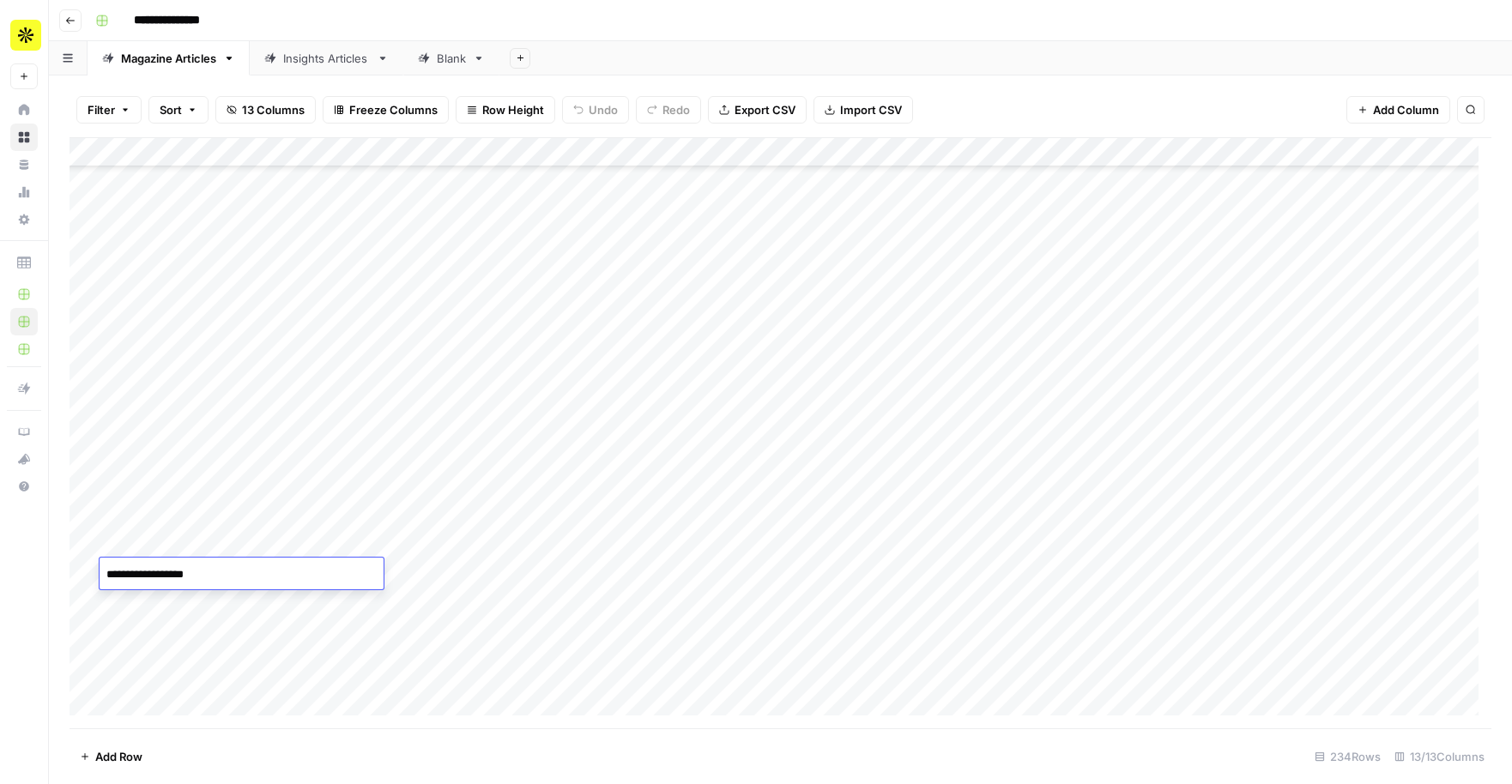 scroll, scrollTop: 502, scrollLeft: 0, axis: vertical 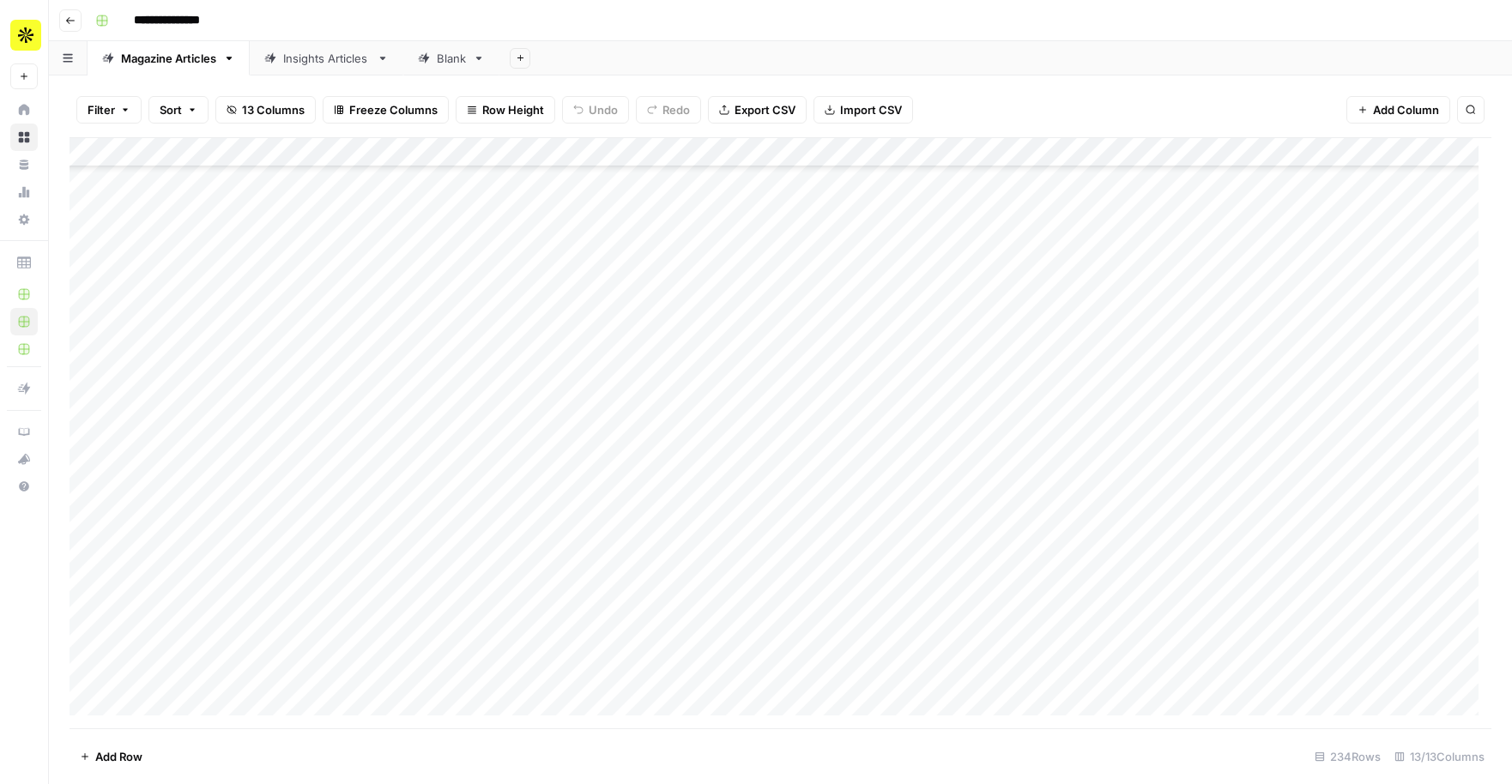 click on "Add Column" at bounding box center (780, 433) 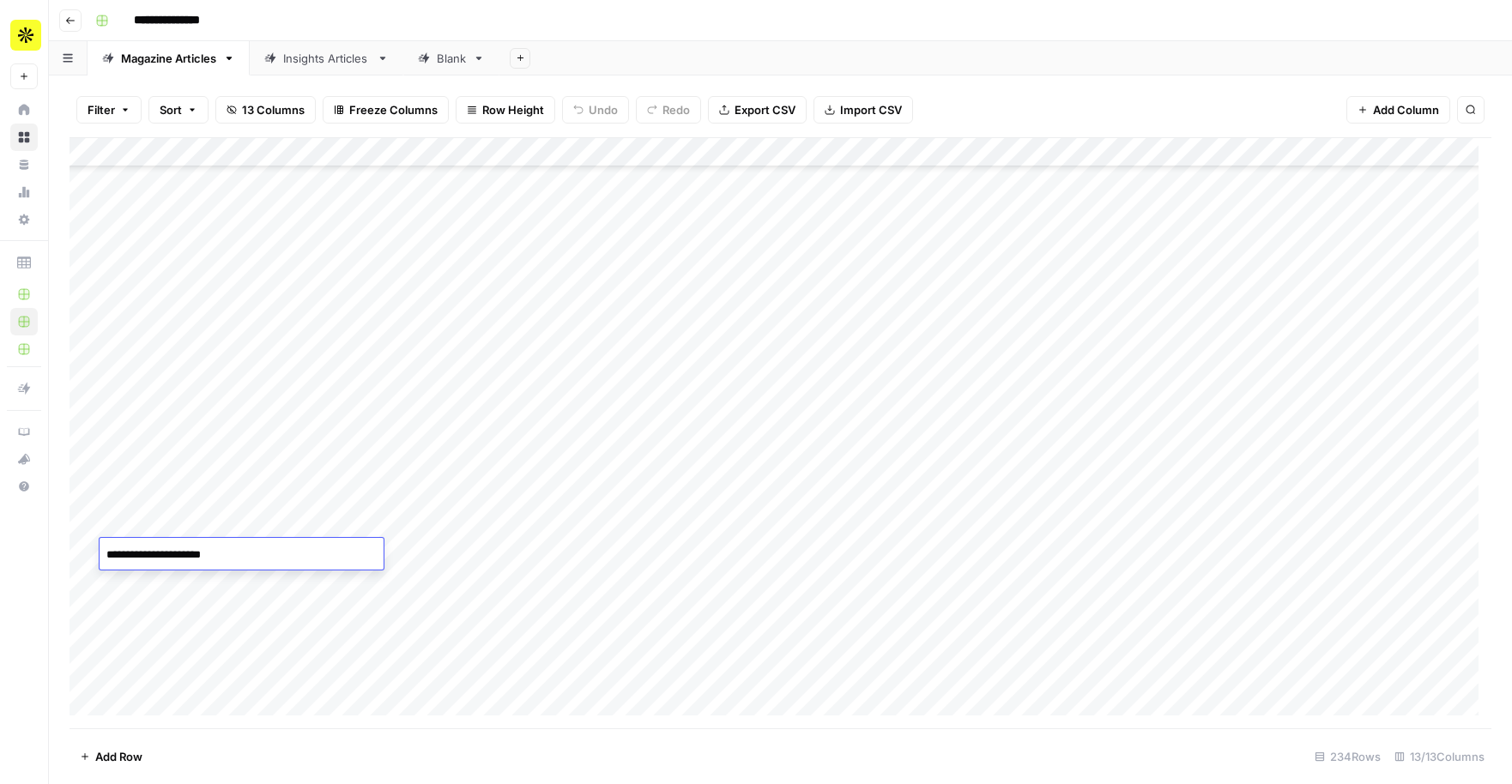 click on "Add Column" at bounding box center [780, 433] 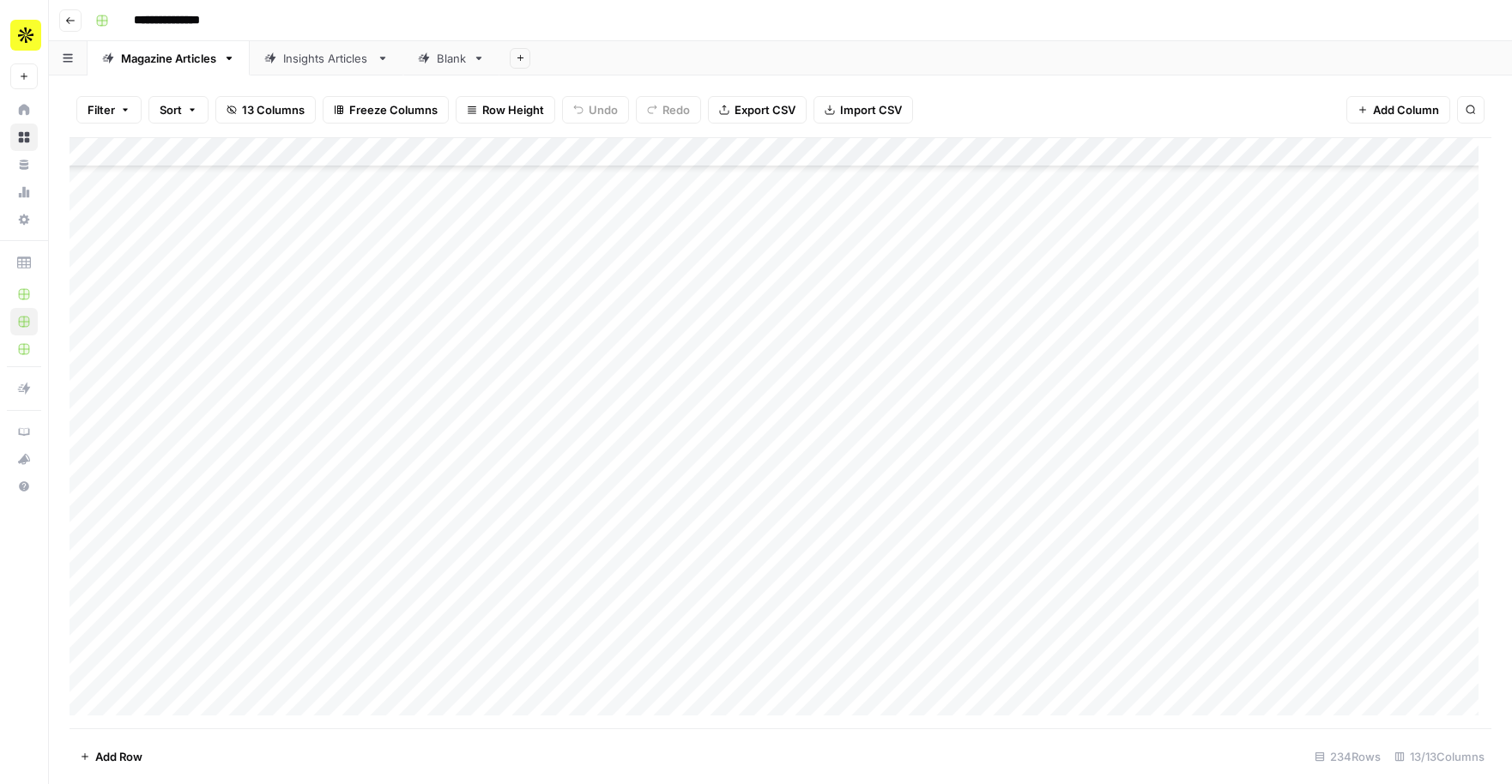 scroll, scrollTop: 265, scrollLeft: 0, axis: vertical 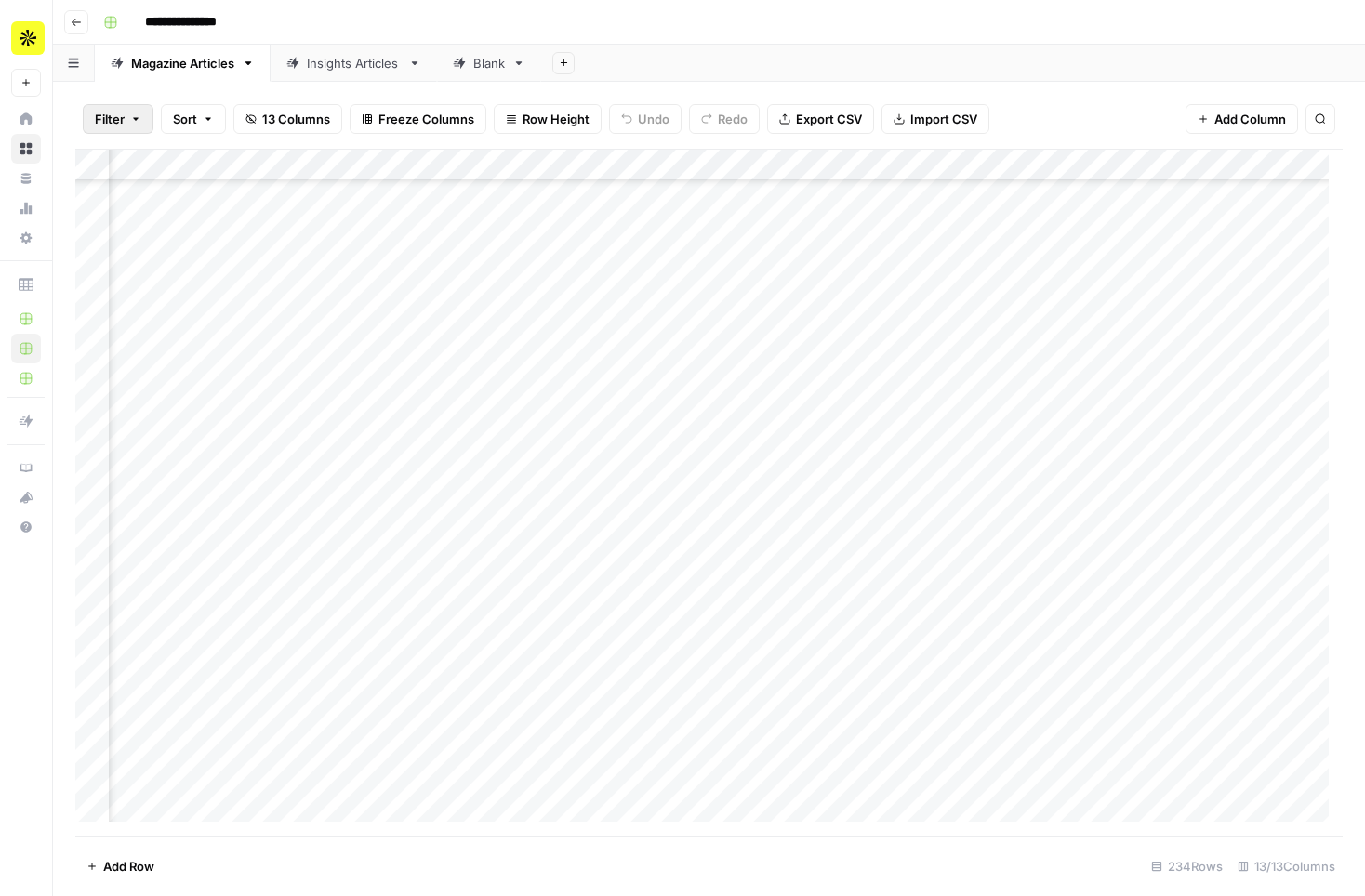 click on "Filter" at bounding box center [118, 119] 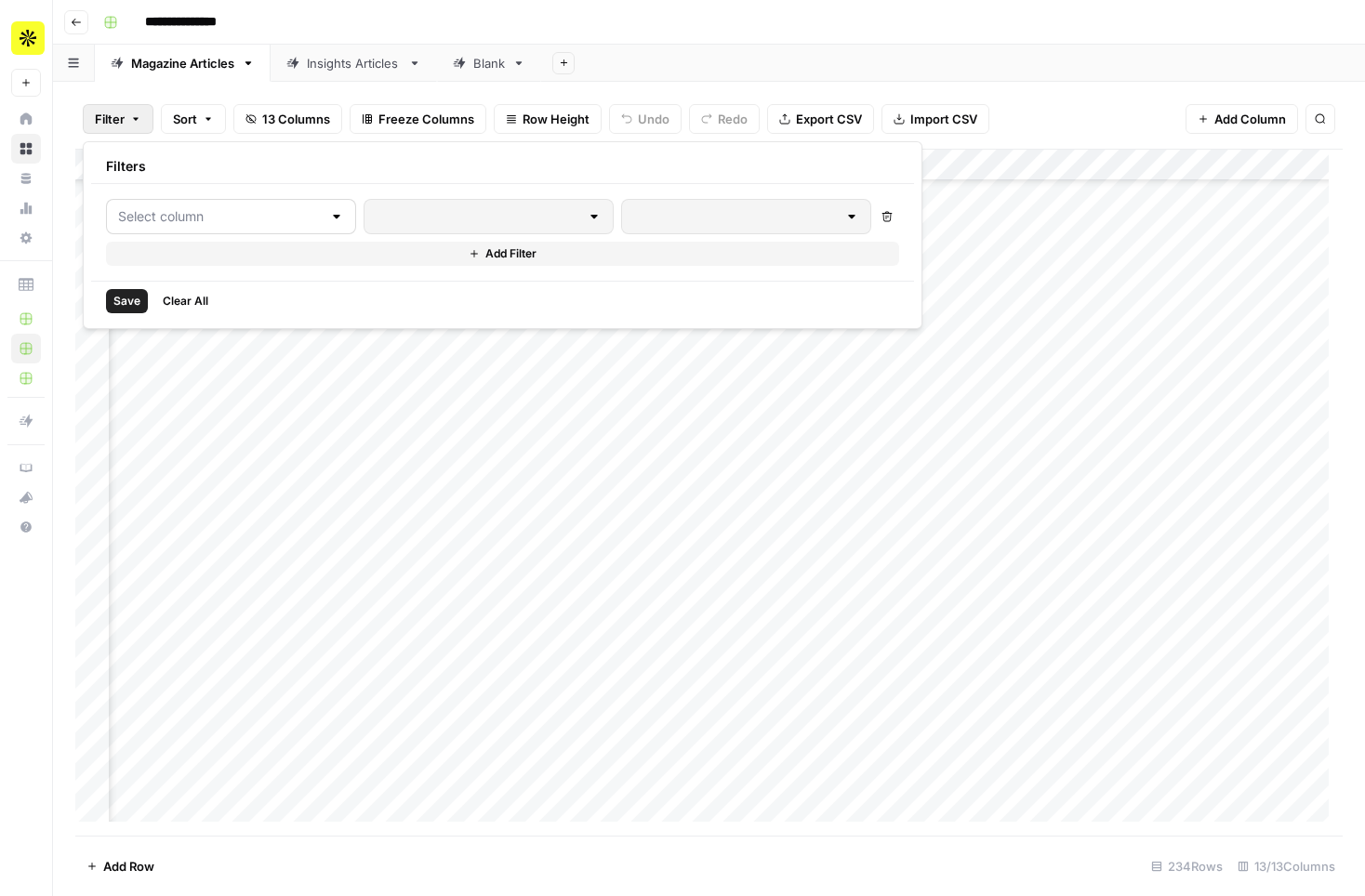 click at bounding box center [231, 217] 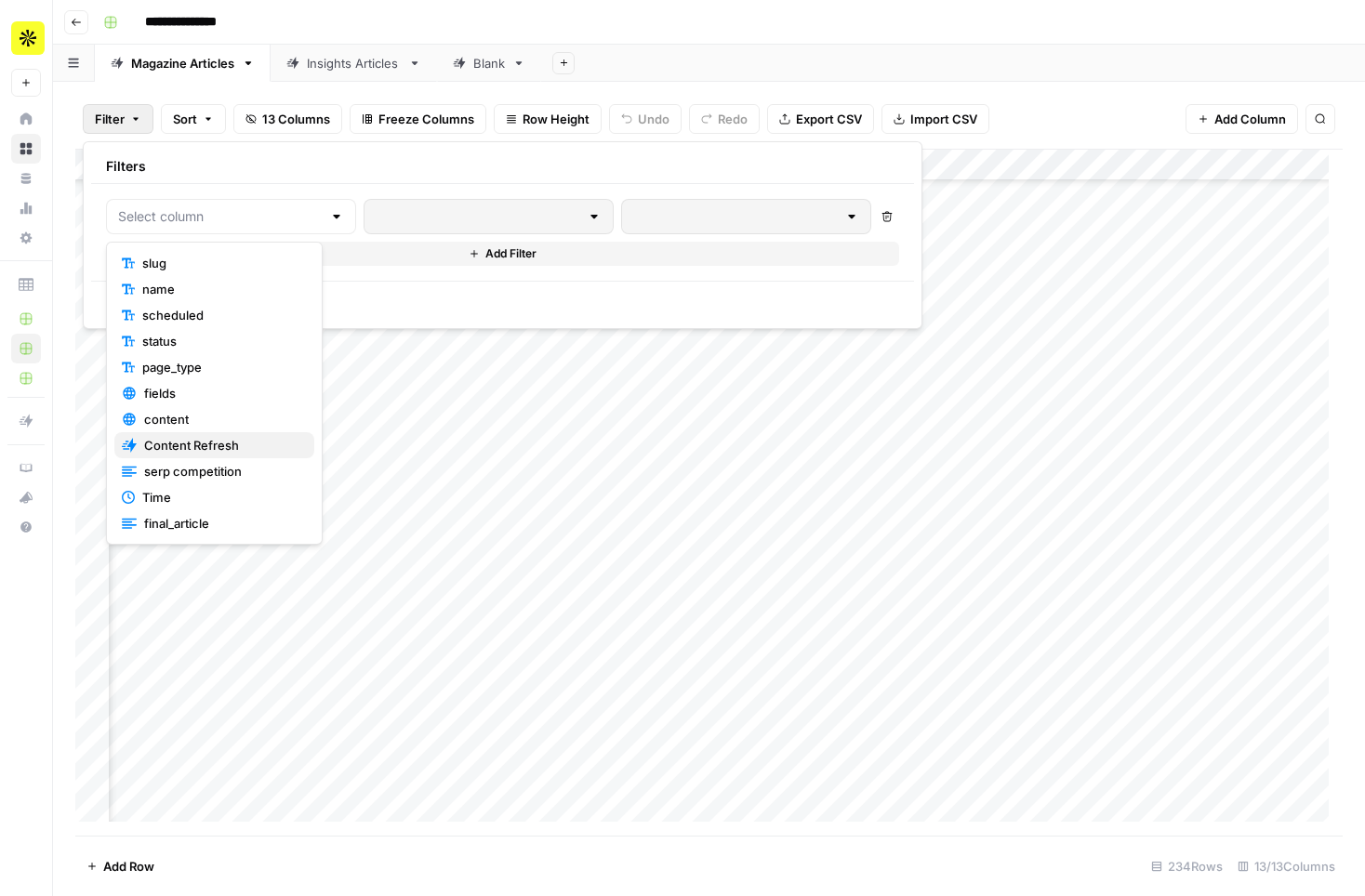 click on "Content Refresh" at bounding box center [192, 445] 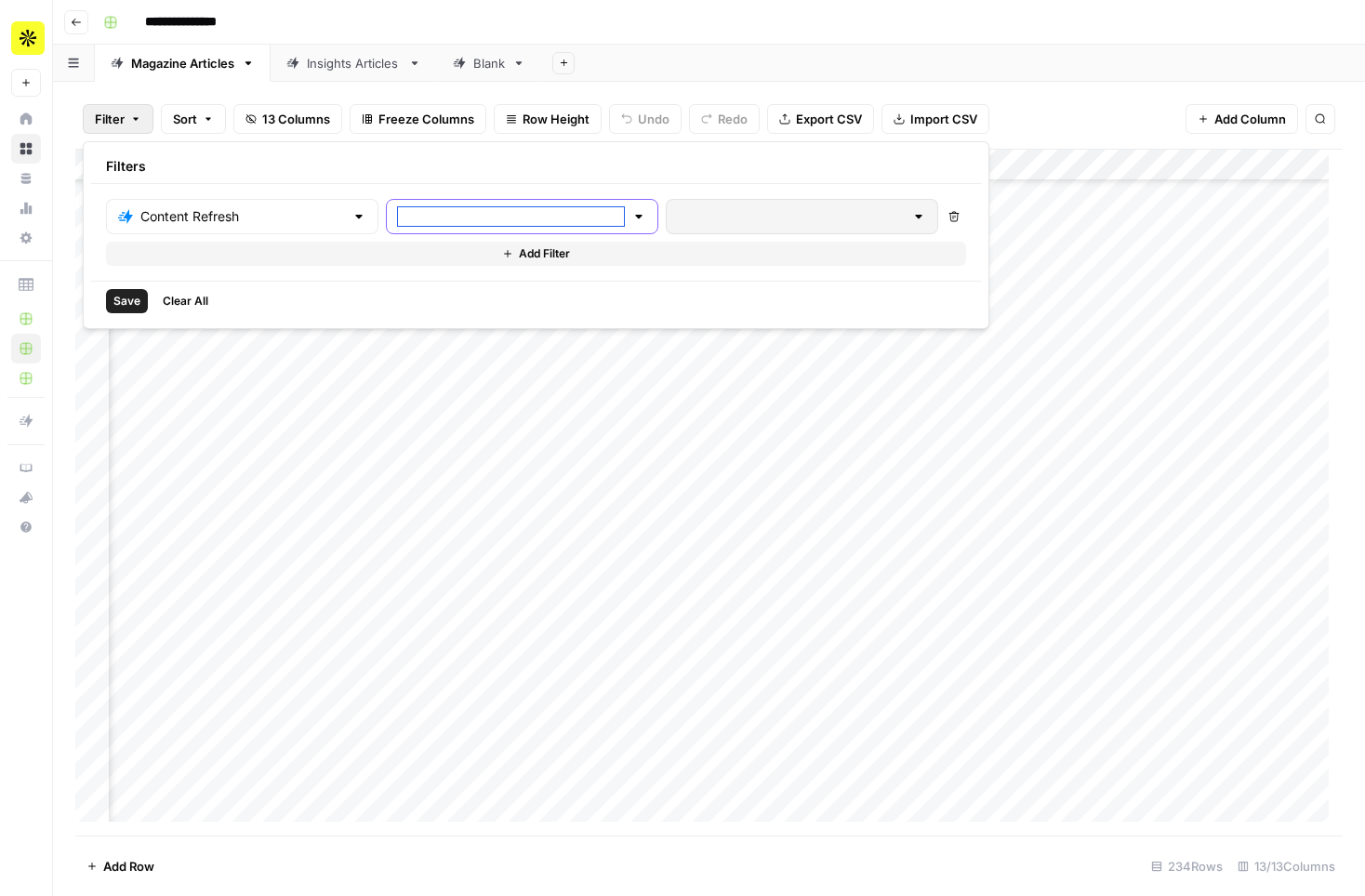 click at bounding box center (510, 217) 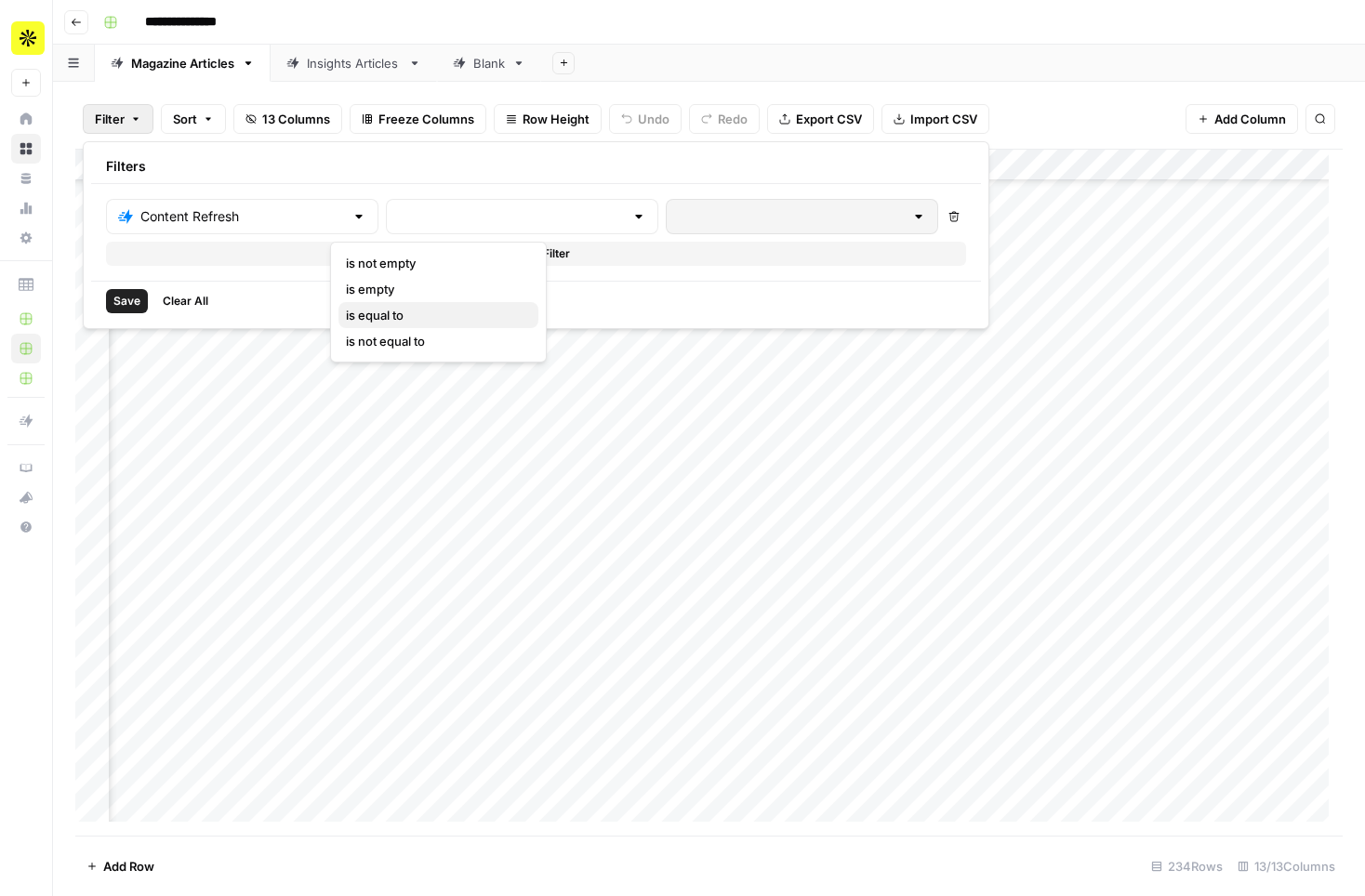 click on "is equal to" at bounding box center [438, 315] 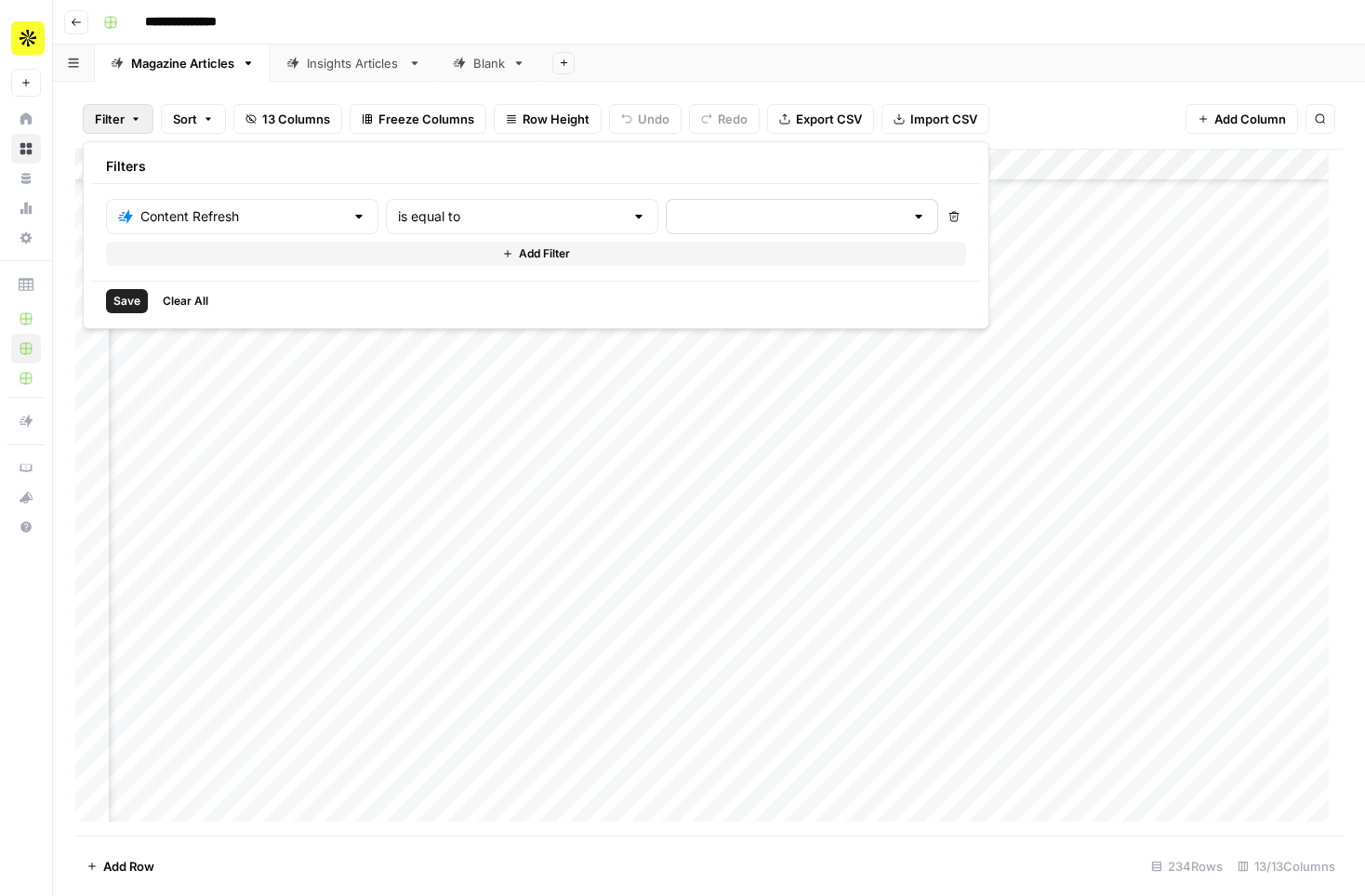type on "is equal to" 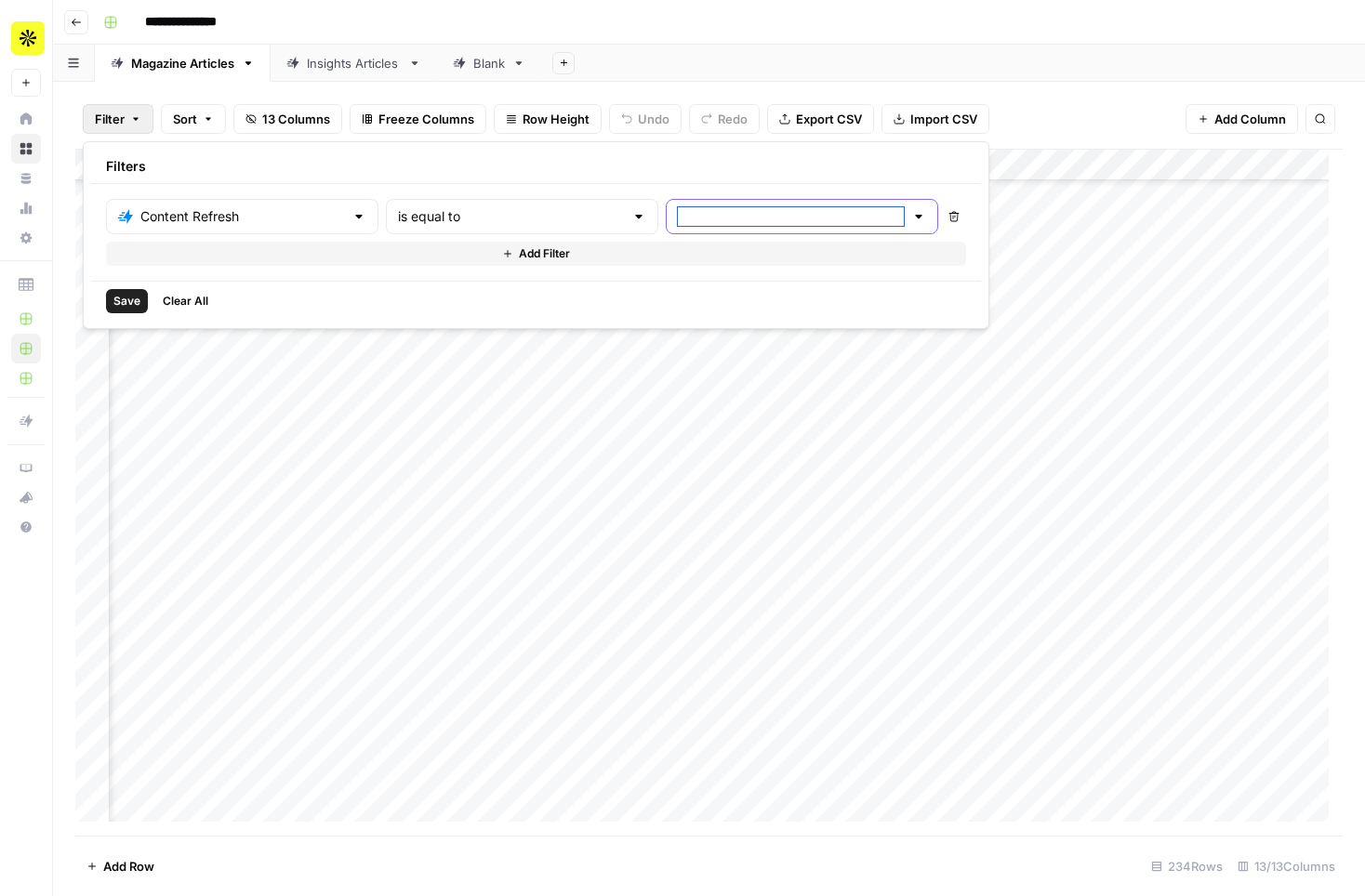 click at bounding box center [790, 217] 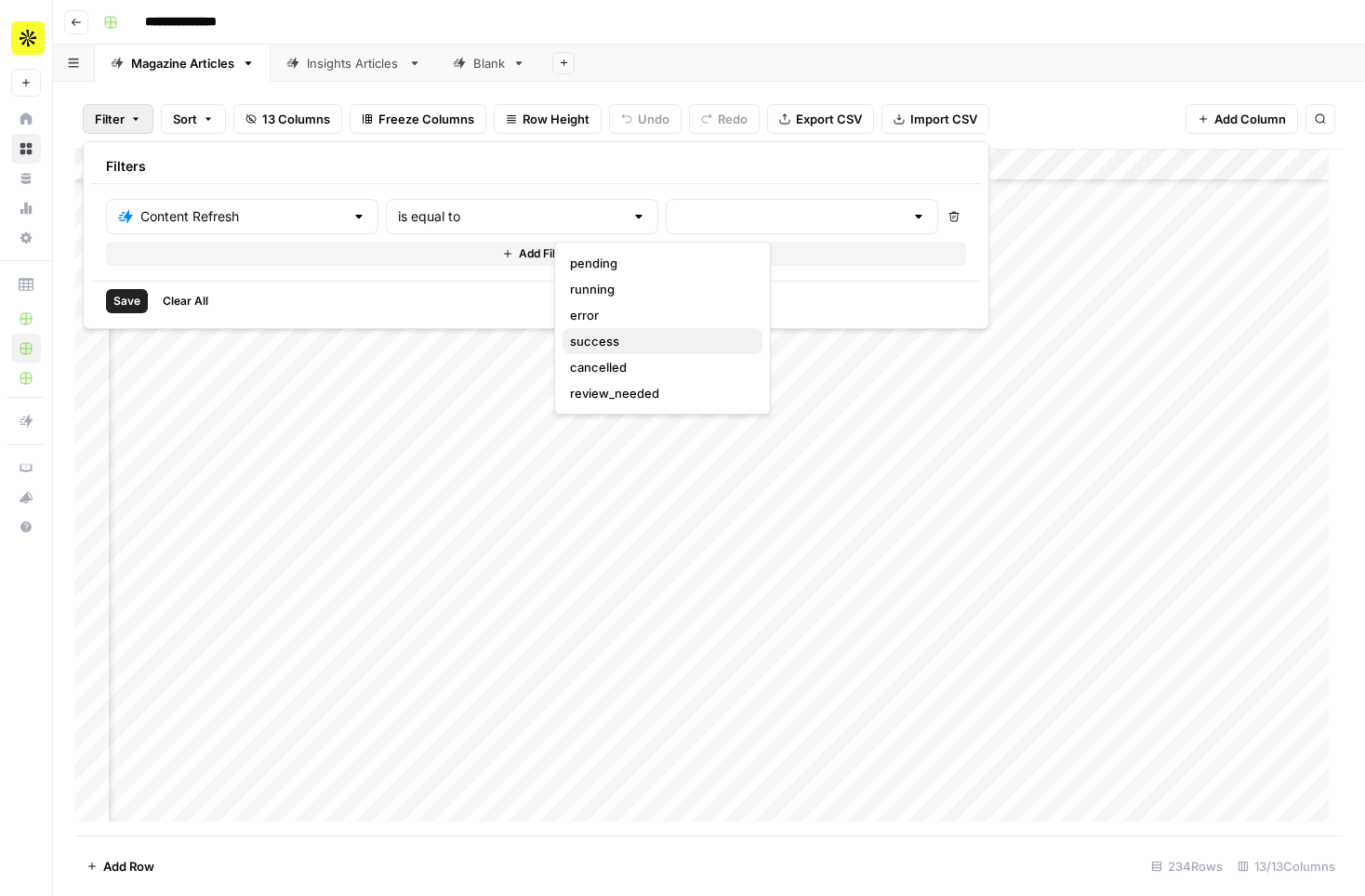 click on "success" at bounding box center (662, 341) 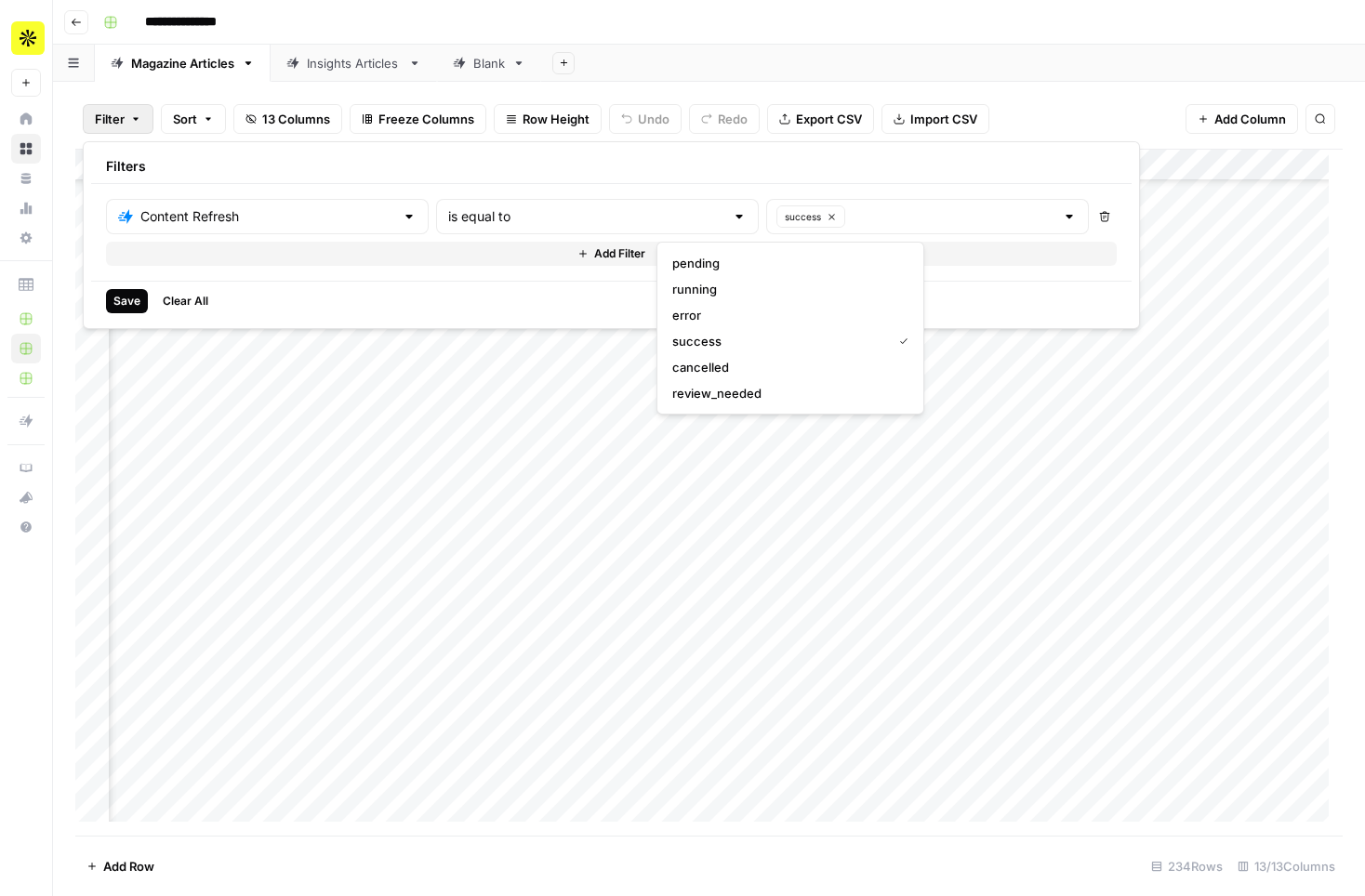 click on "Save" at bounding box center [126, 301] 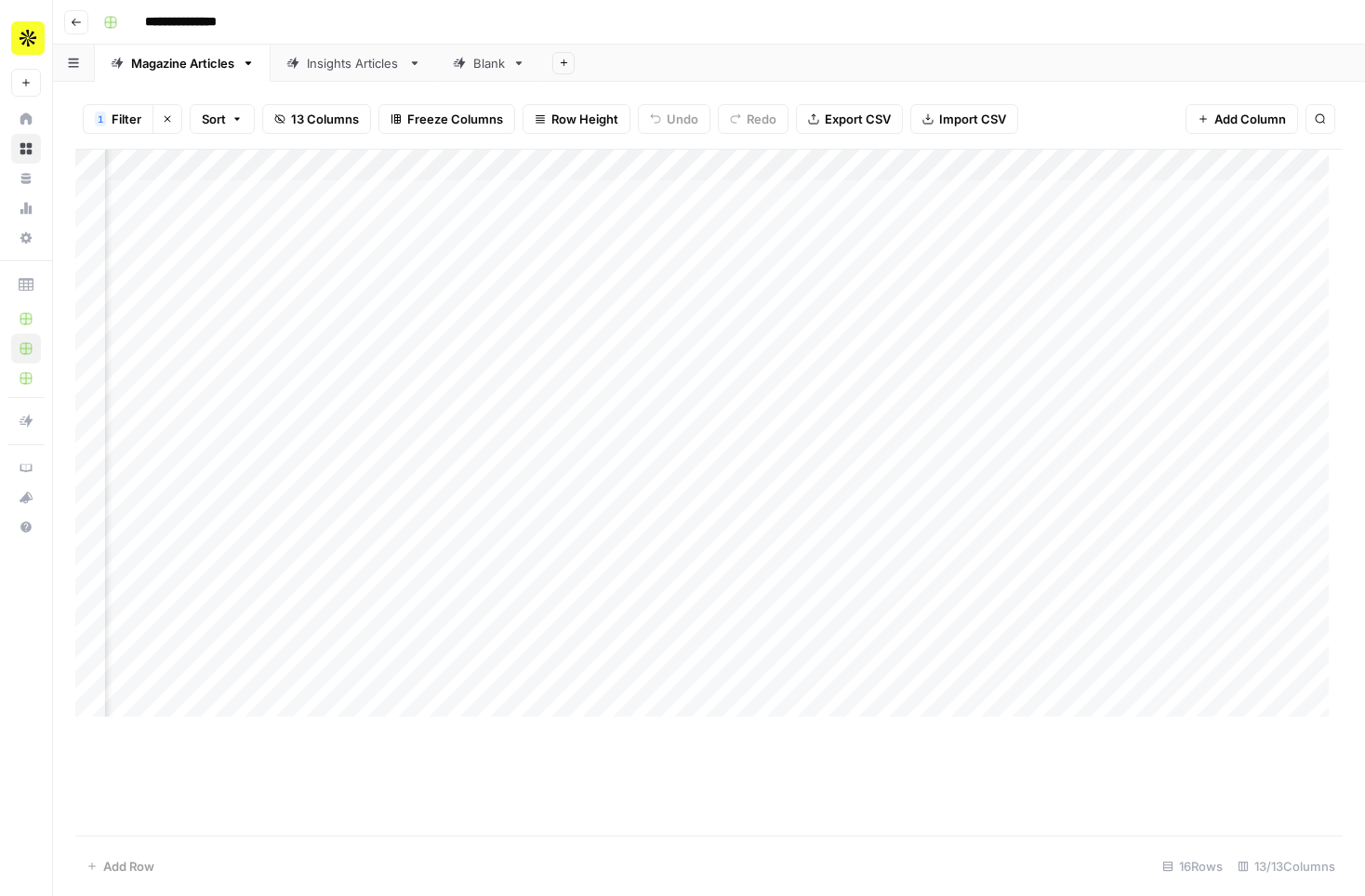 scroll, scrollTop: 0, scrollLeft: 1128, axis: horizontal 